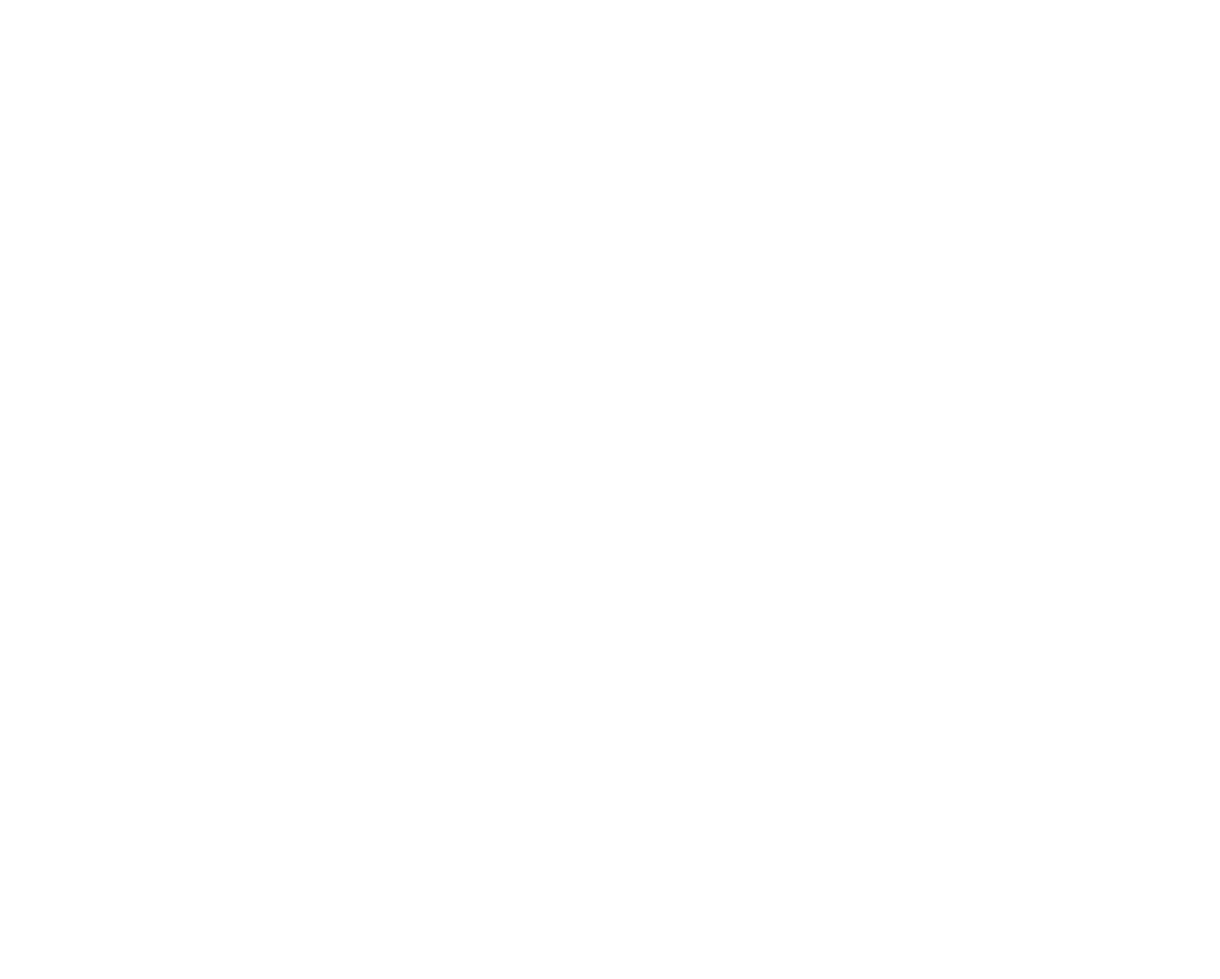 scroll, scrollTop: 0, scrollLeft: 0, axis: both 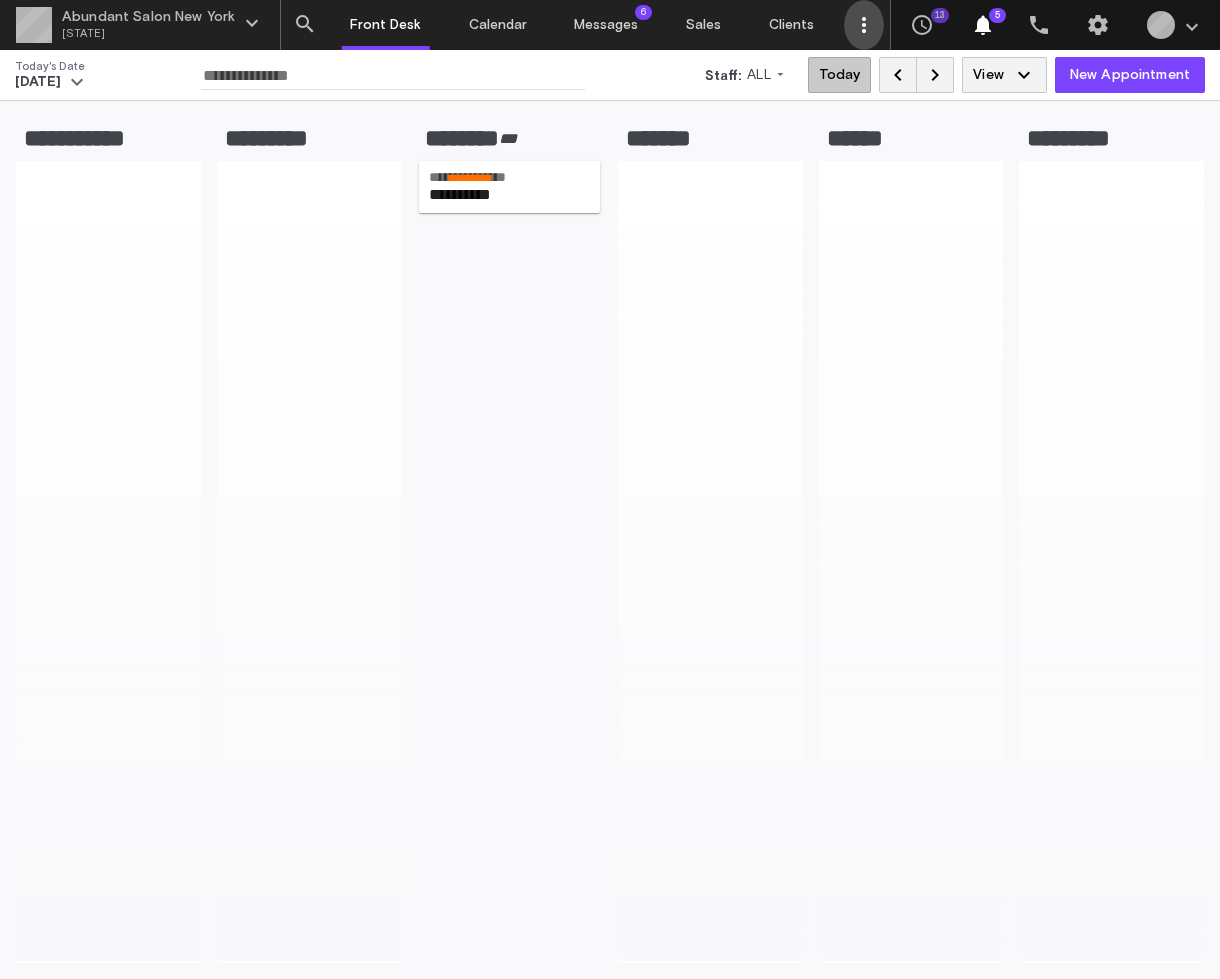 click on "" at bounding box center (864, 25) 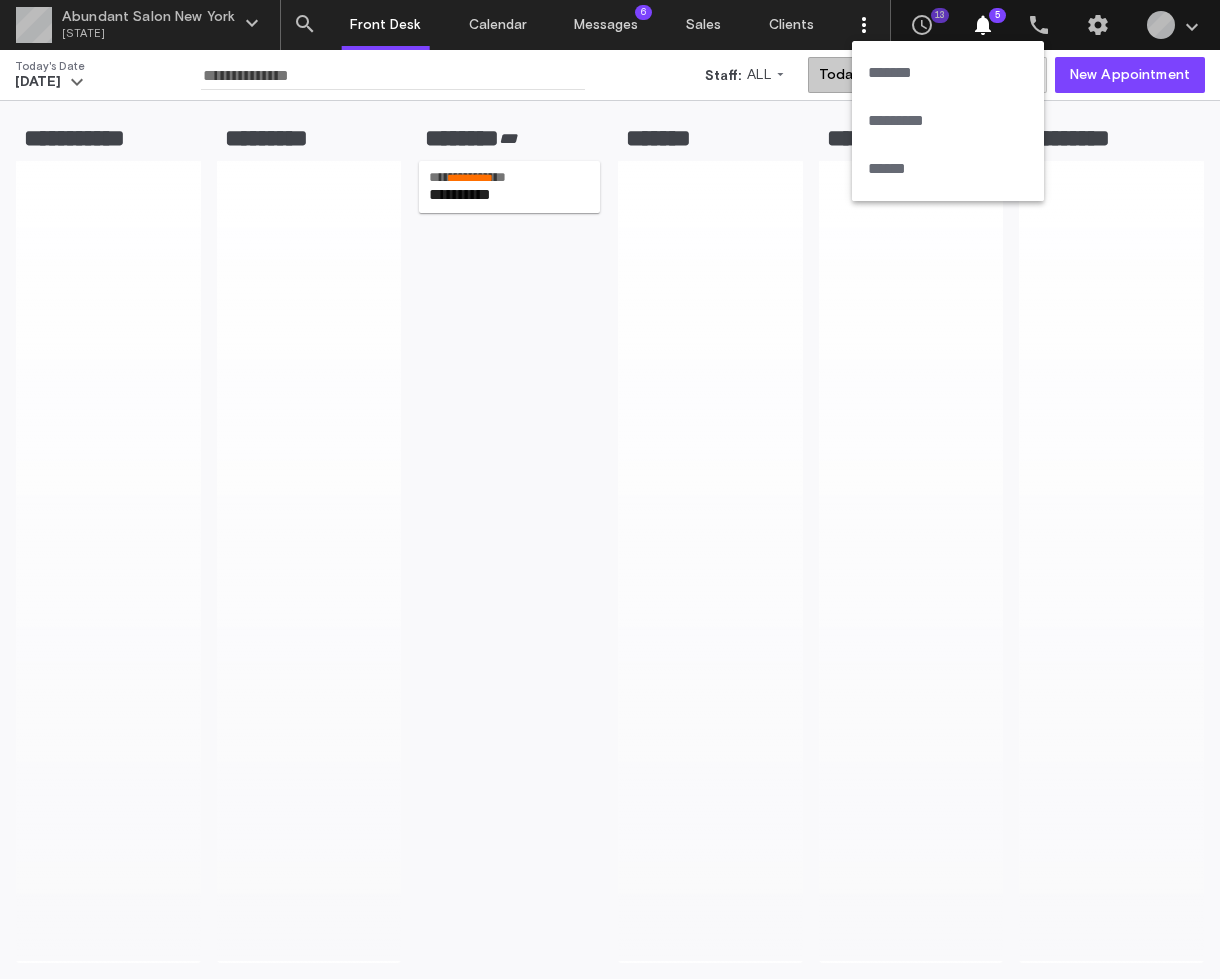 click on "*********" at bounding box center [948, 121] 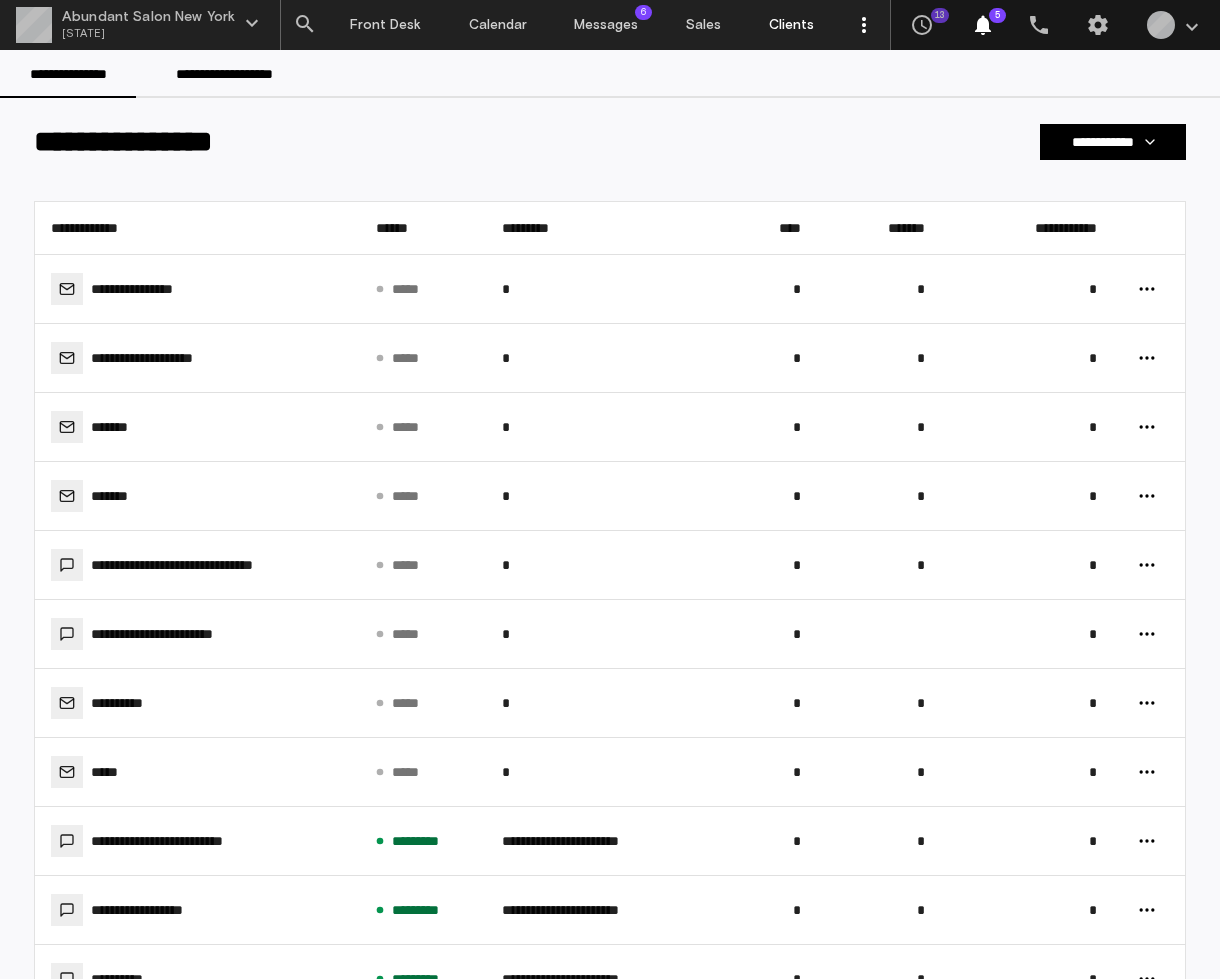 click on "Clients" at bounding box center [791, 25] 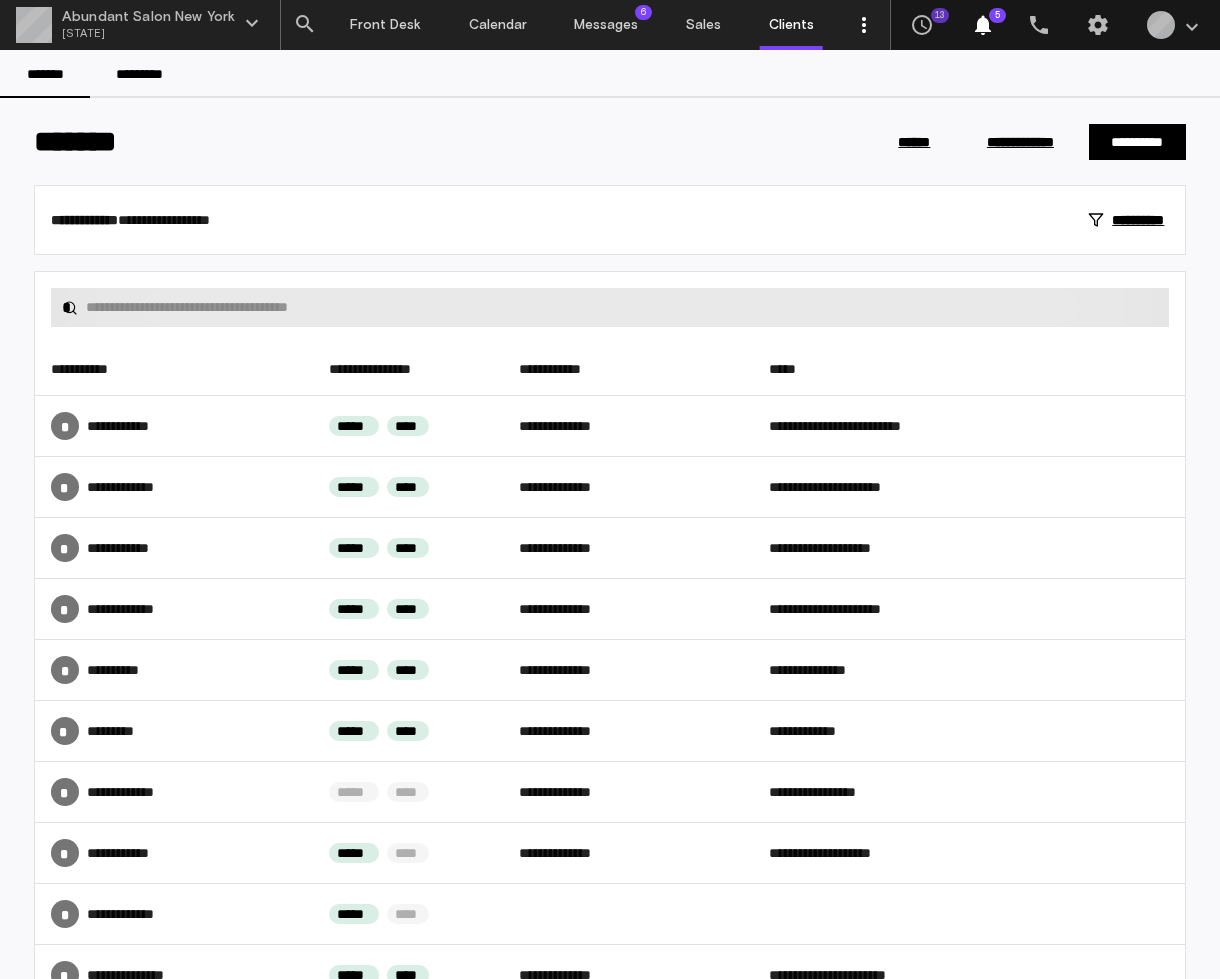 click at bounding box center [622, 307] 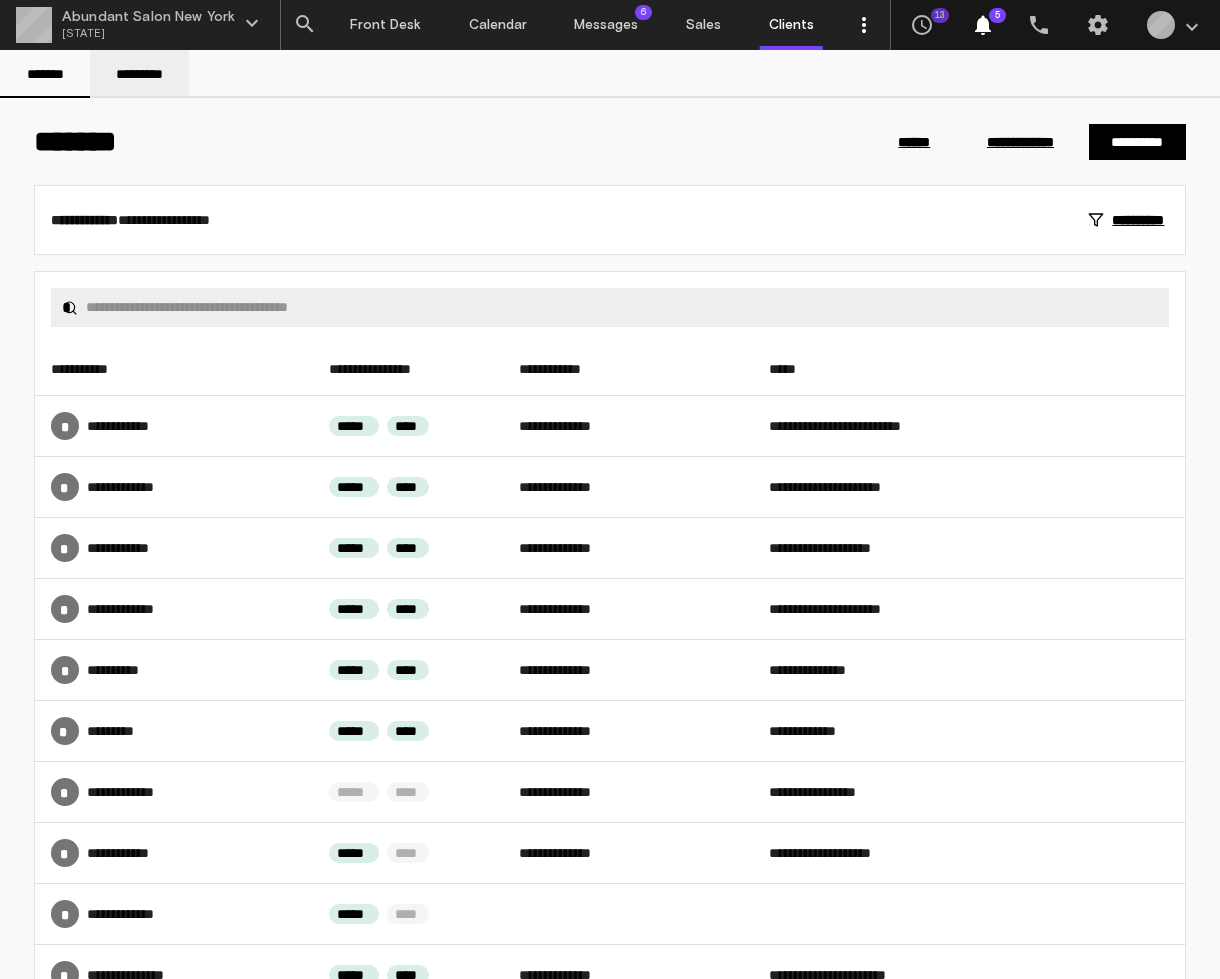 click on "*********" at bounding box center [139, 74] 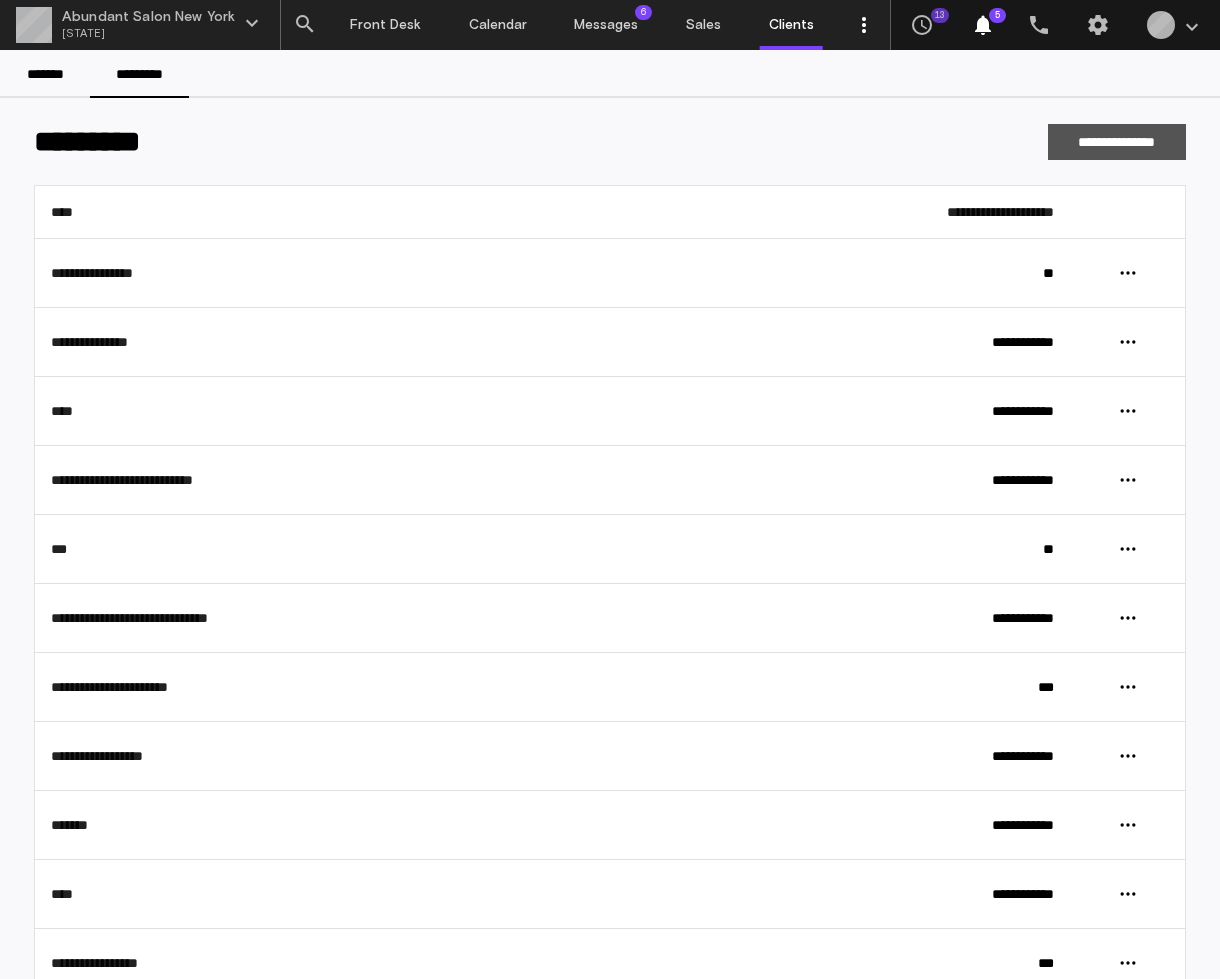 click on "**********" at bounding box center (1117, 142) 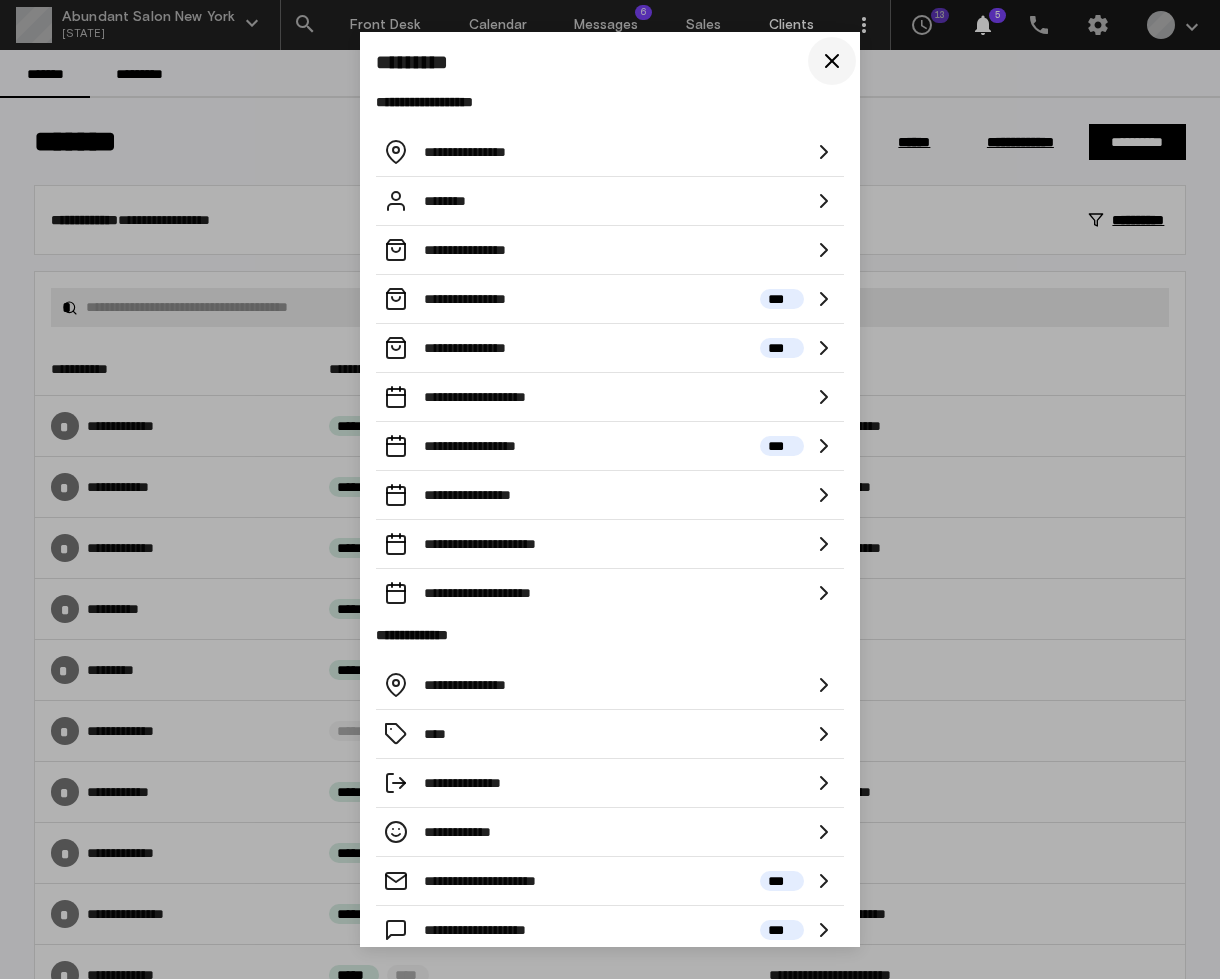 click at bounding box center (832, 61) 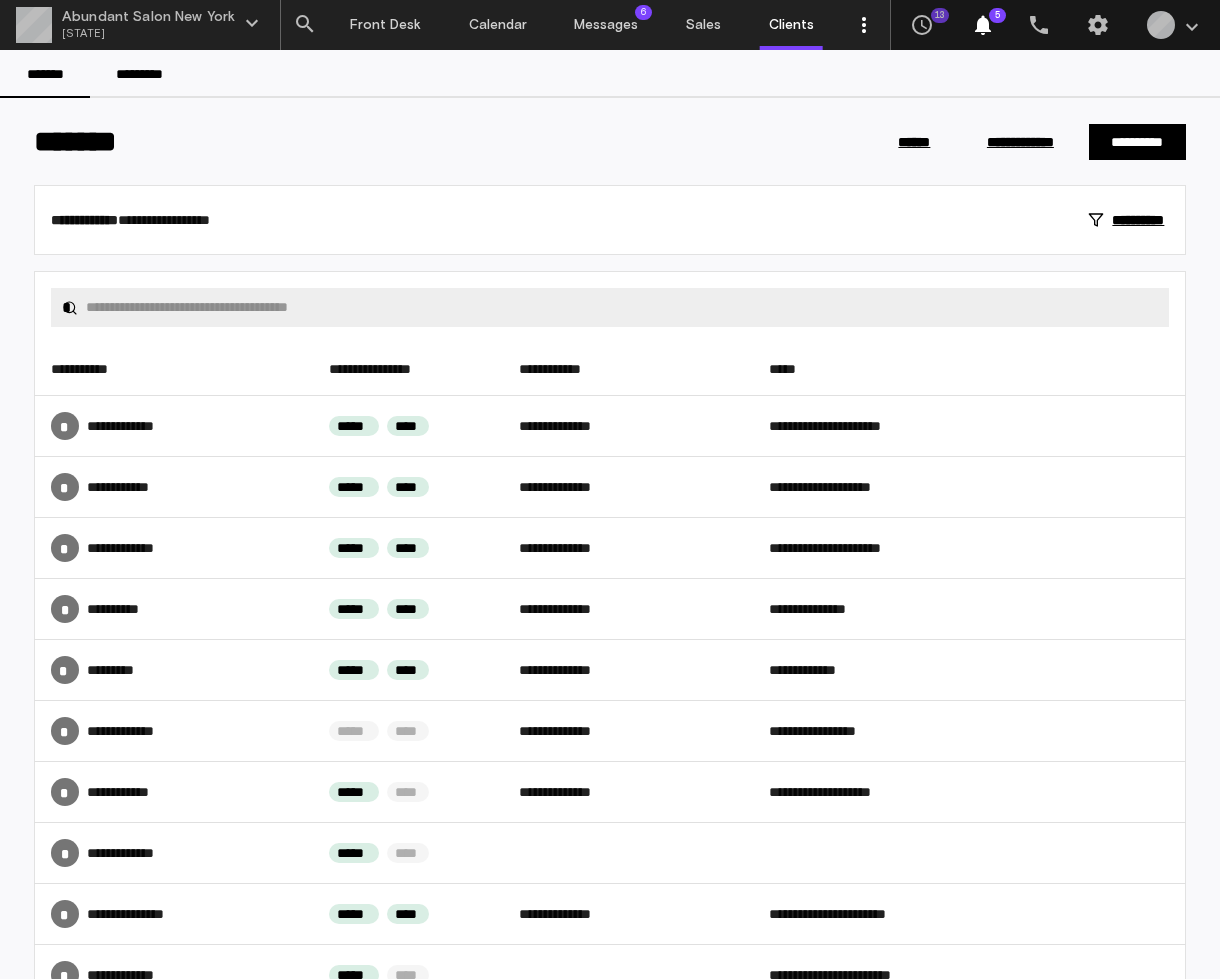 click on "" at bounding box center (864, 25) 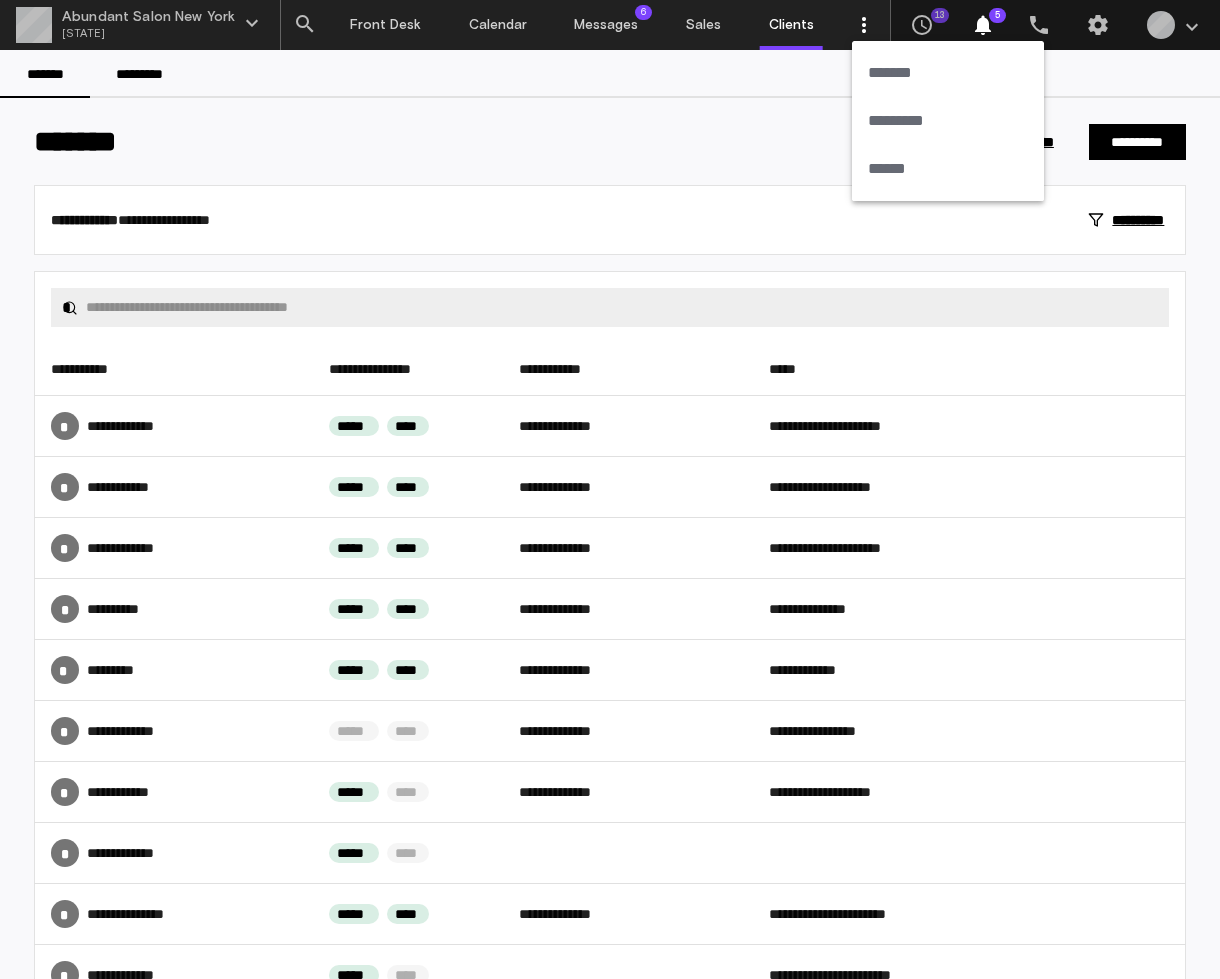 click on "*********" at bounding box center (948, 121) 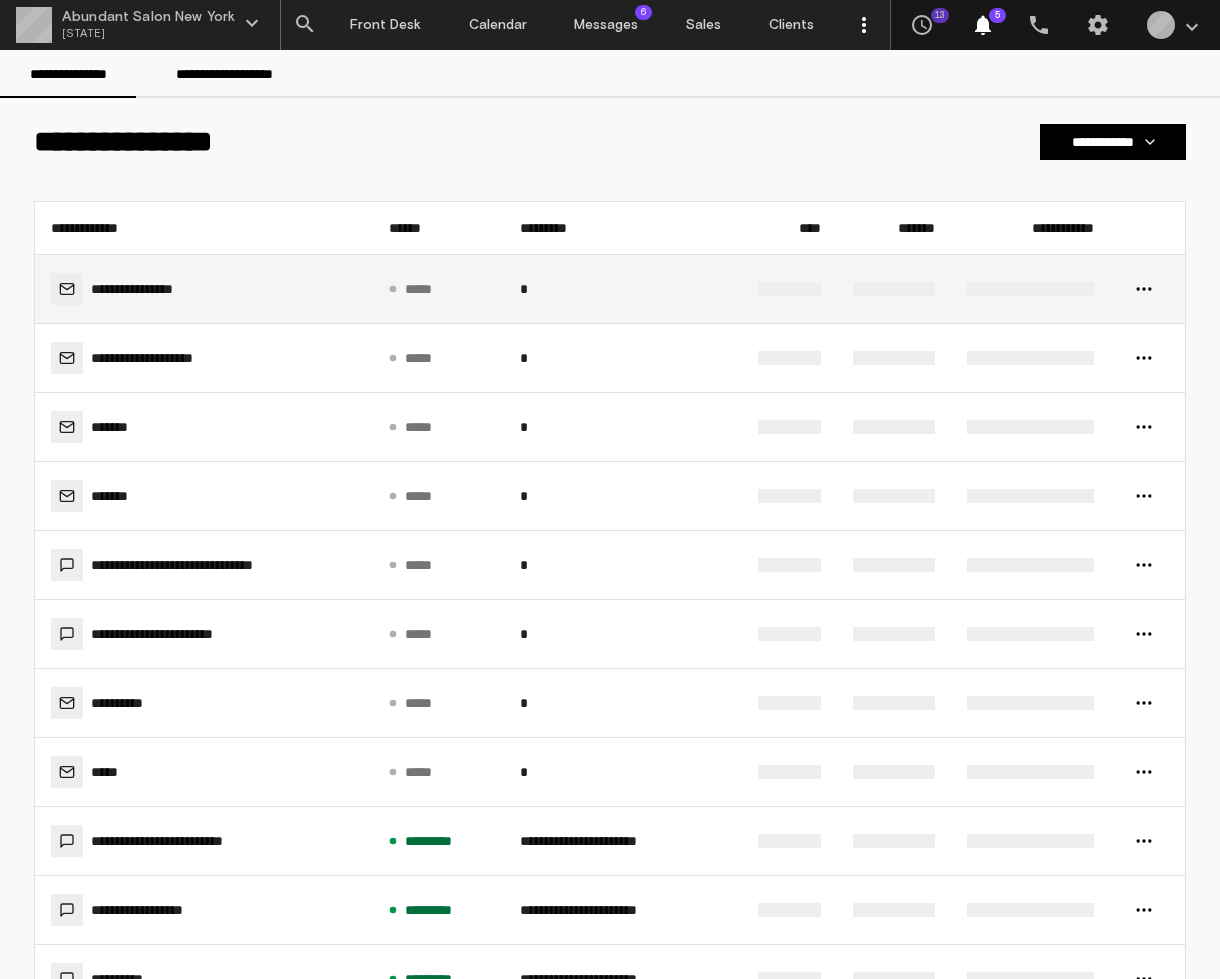 click on "**********" at bounding box center [204, 289] 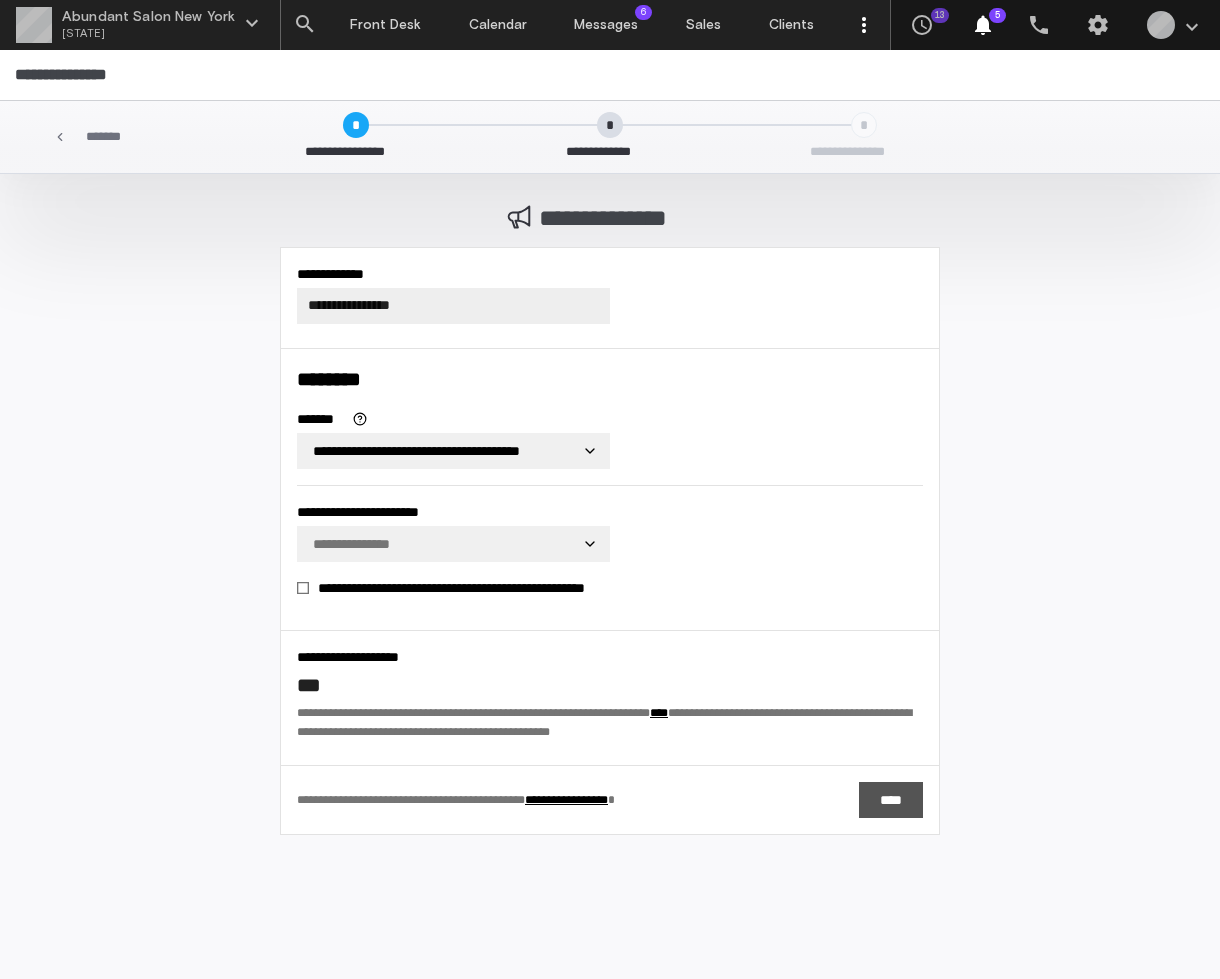 click on "****" at bounding box center [891, 800] 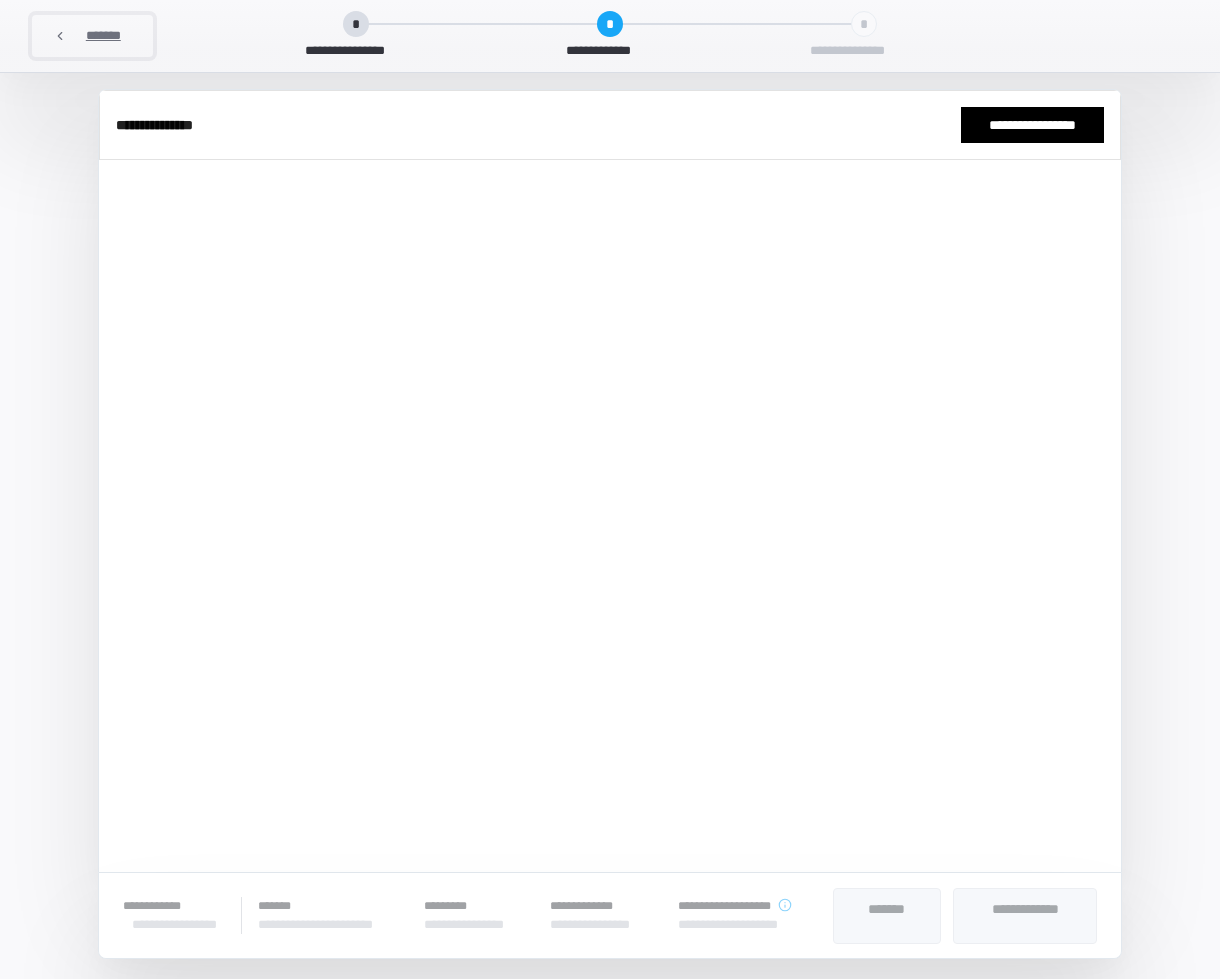 click on "*******" at bounding box center [92, 36] 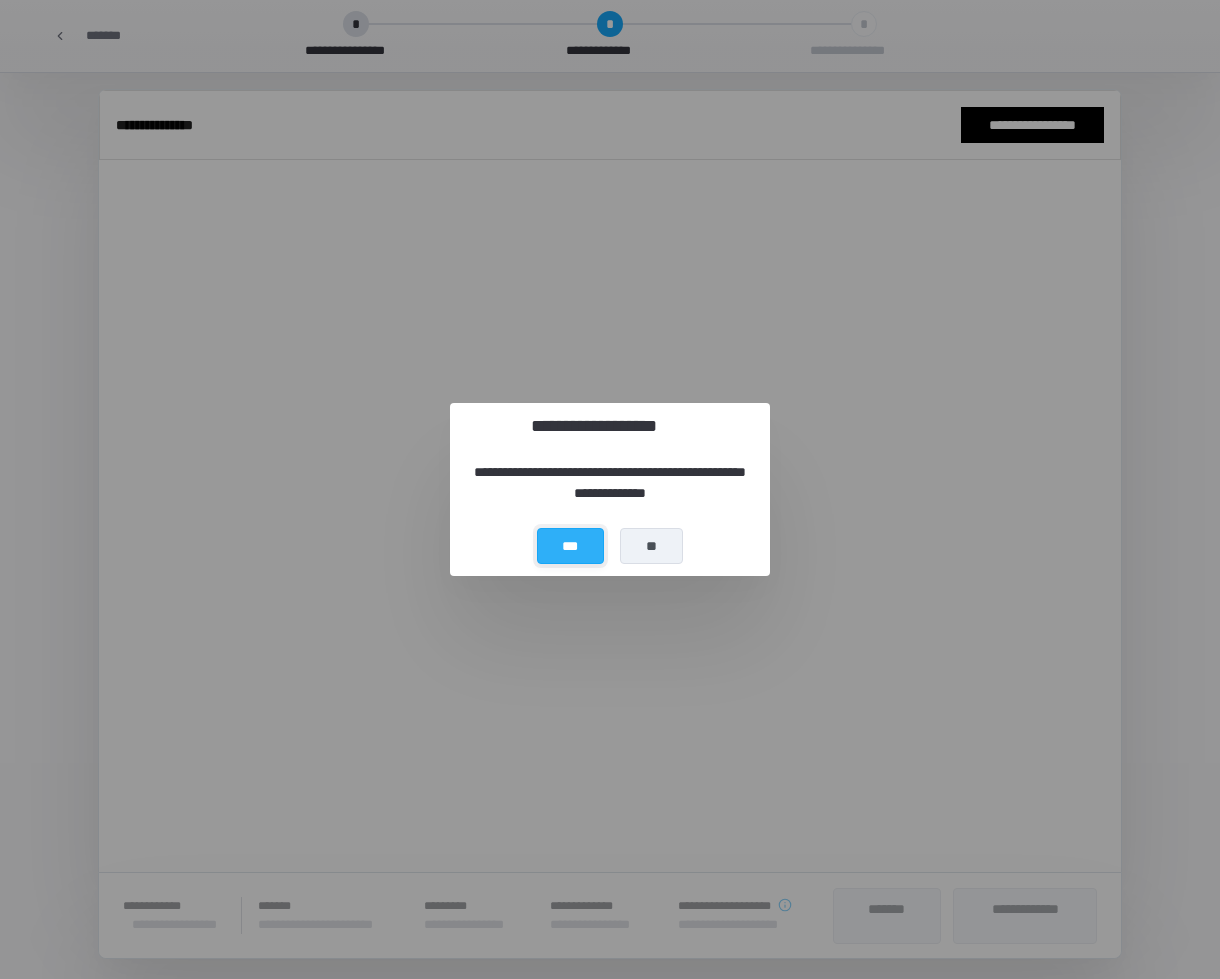 click on "***" at bounding box center (570, 546) 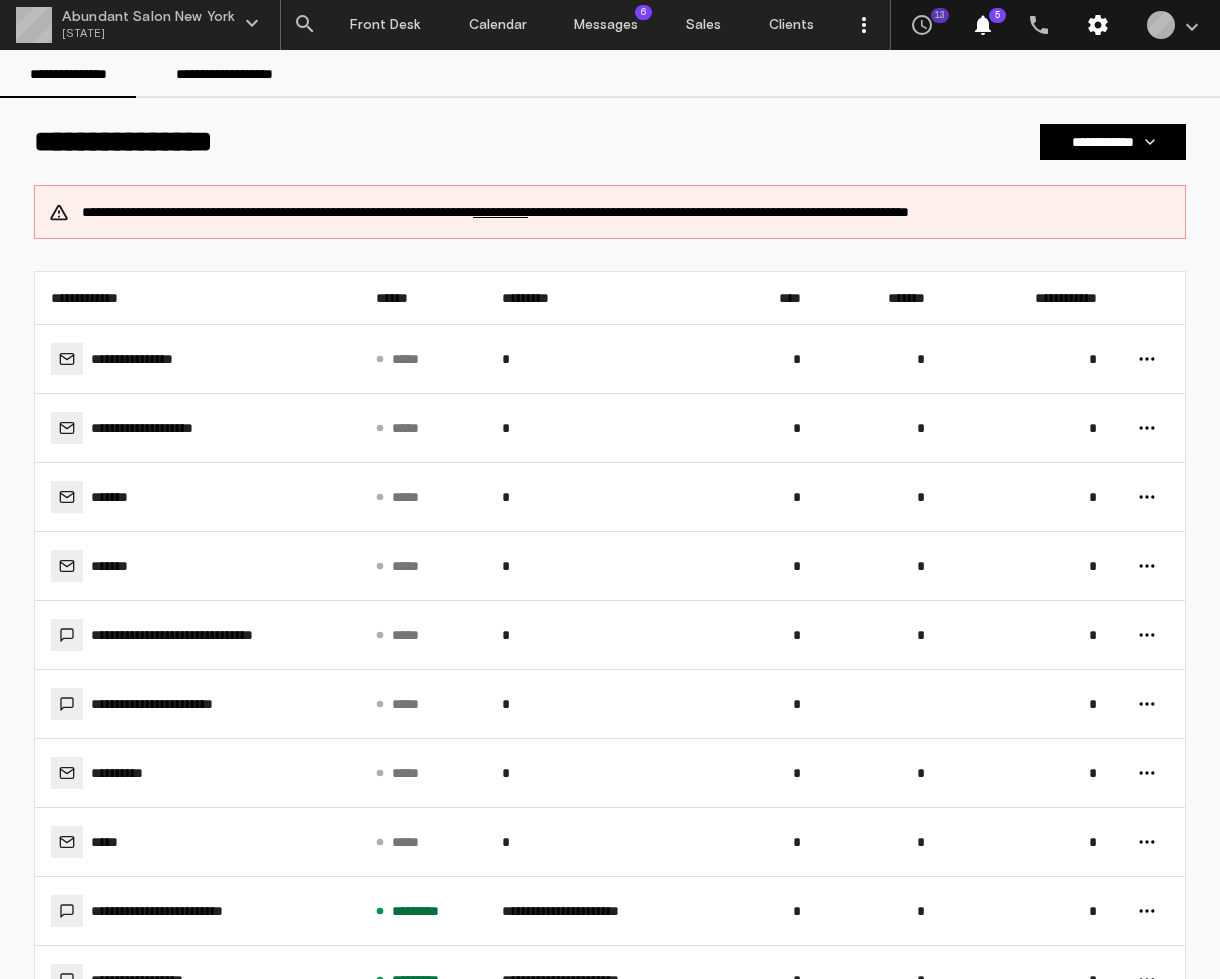 click on "settings" at bounding box center (1098, 25) 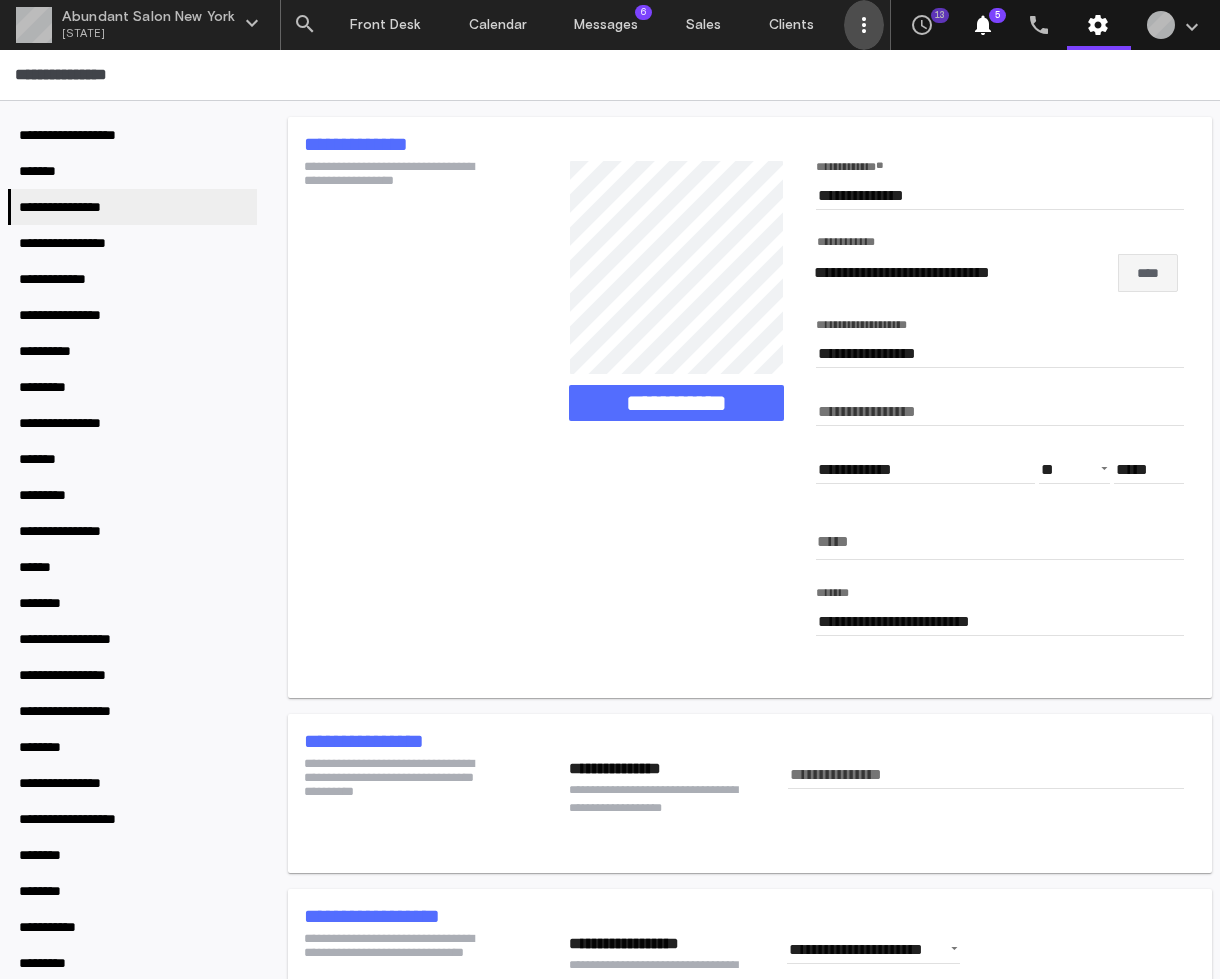 click on "" at bounding box center (864, 25) 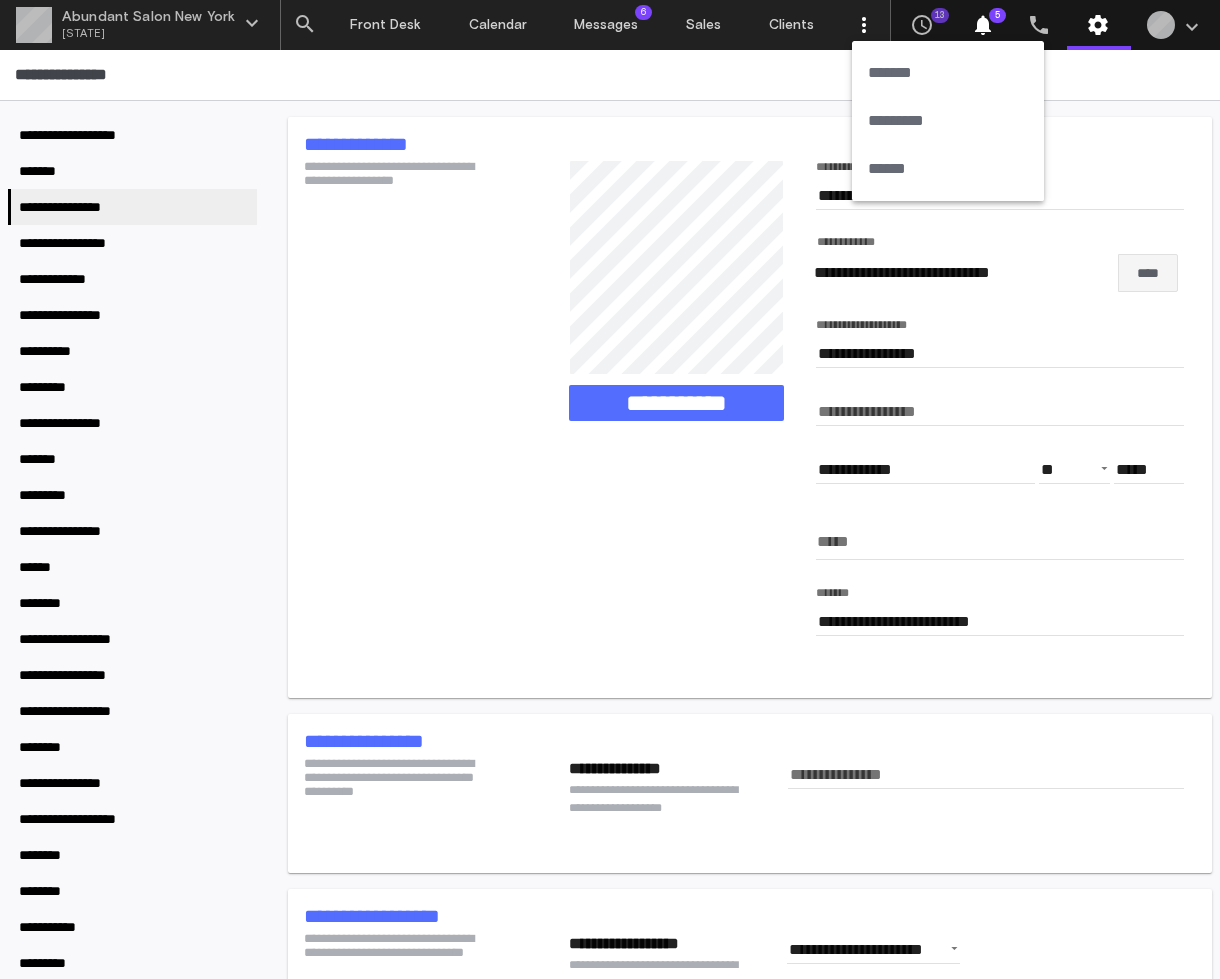 click on "******" at bounding box center [948, 169] 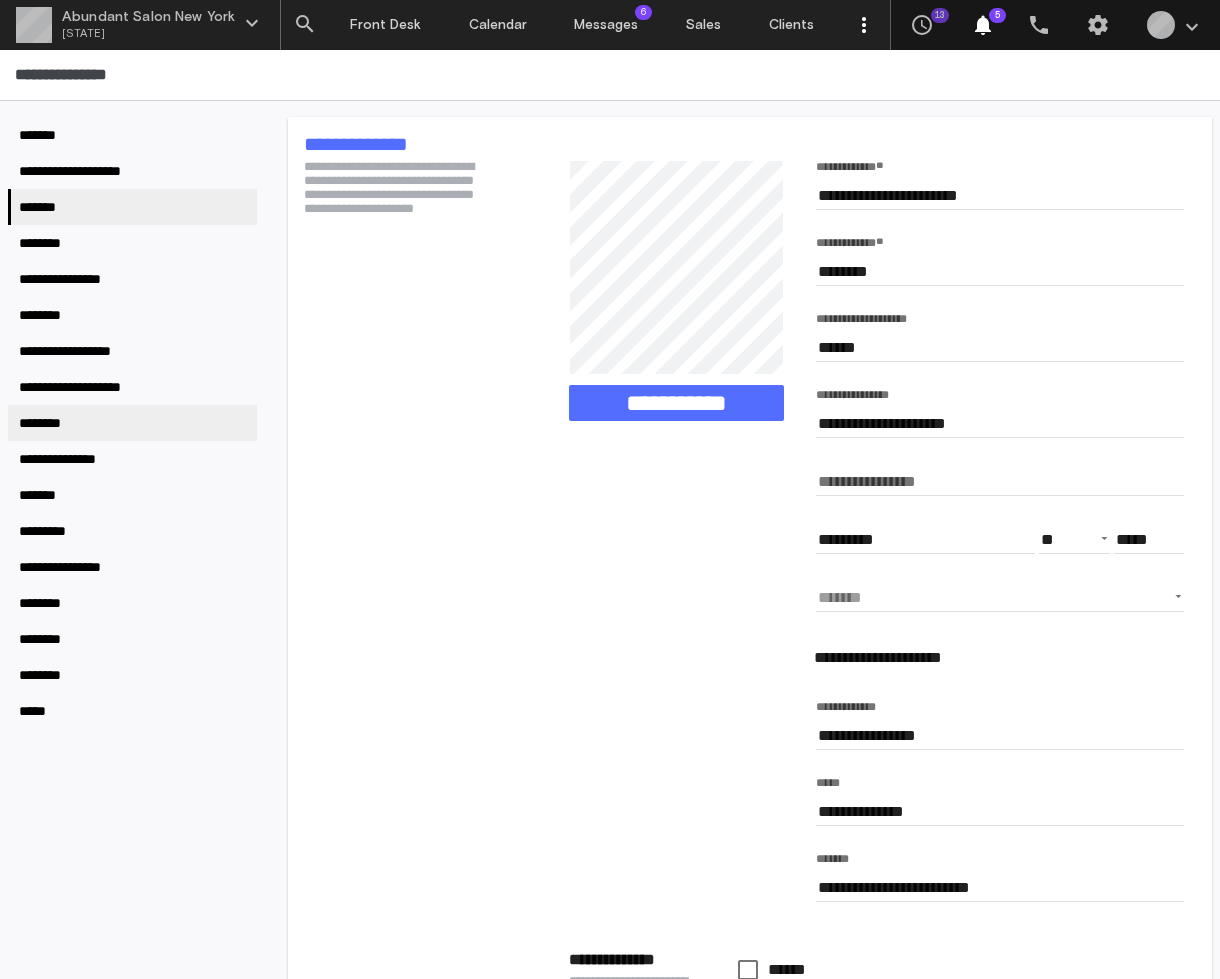 click on "********" at bounding box center [38, 135] 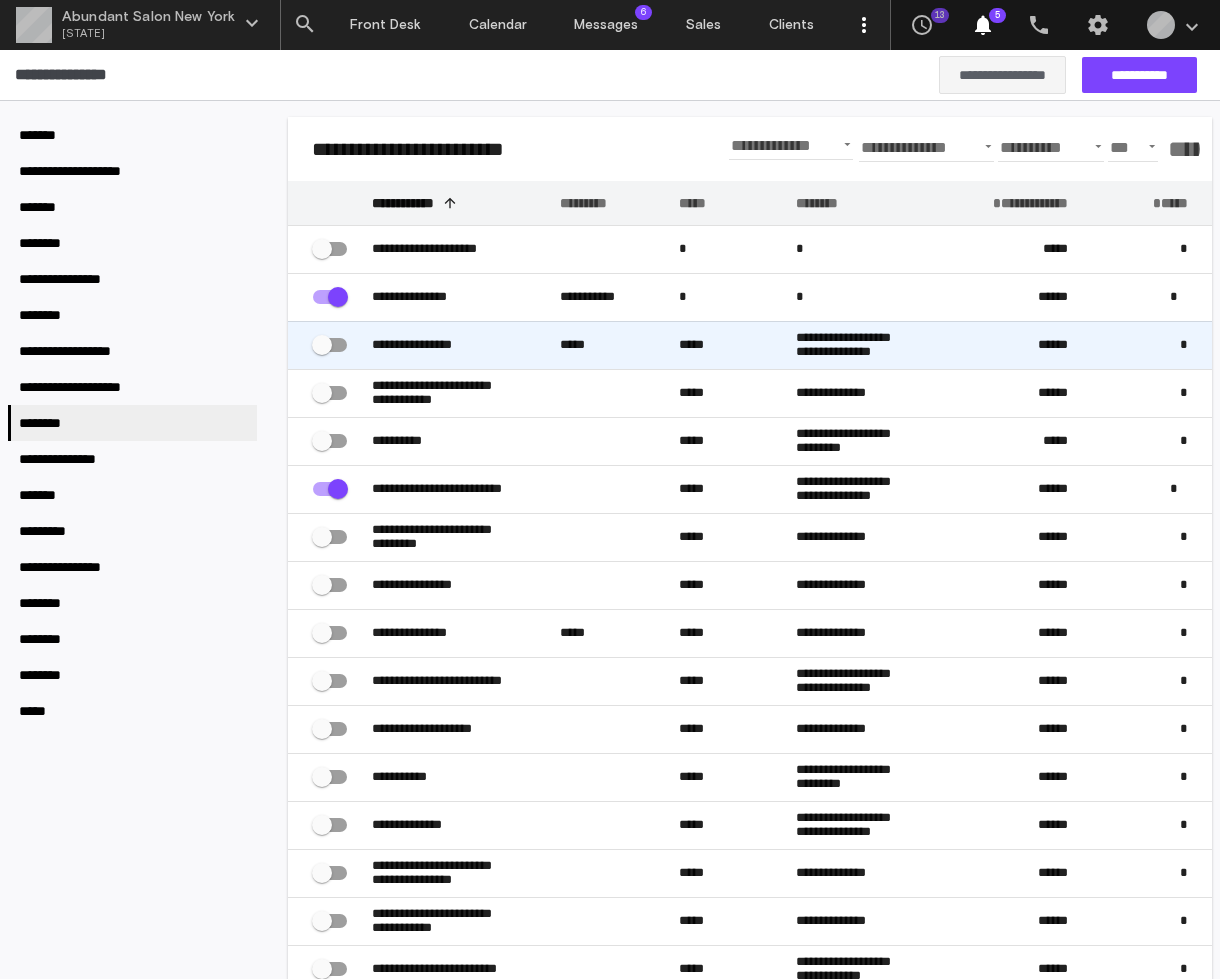 click on "**********" at bounding box center [466, 249] 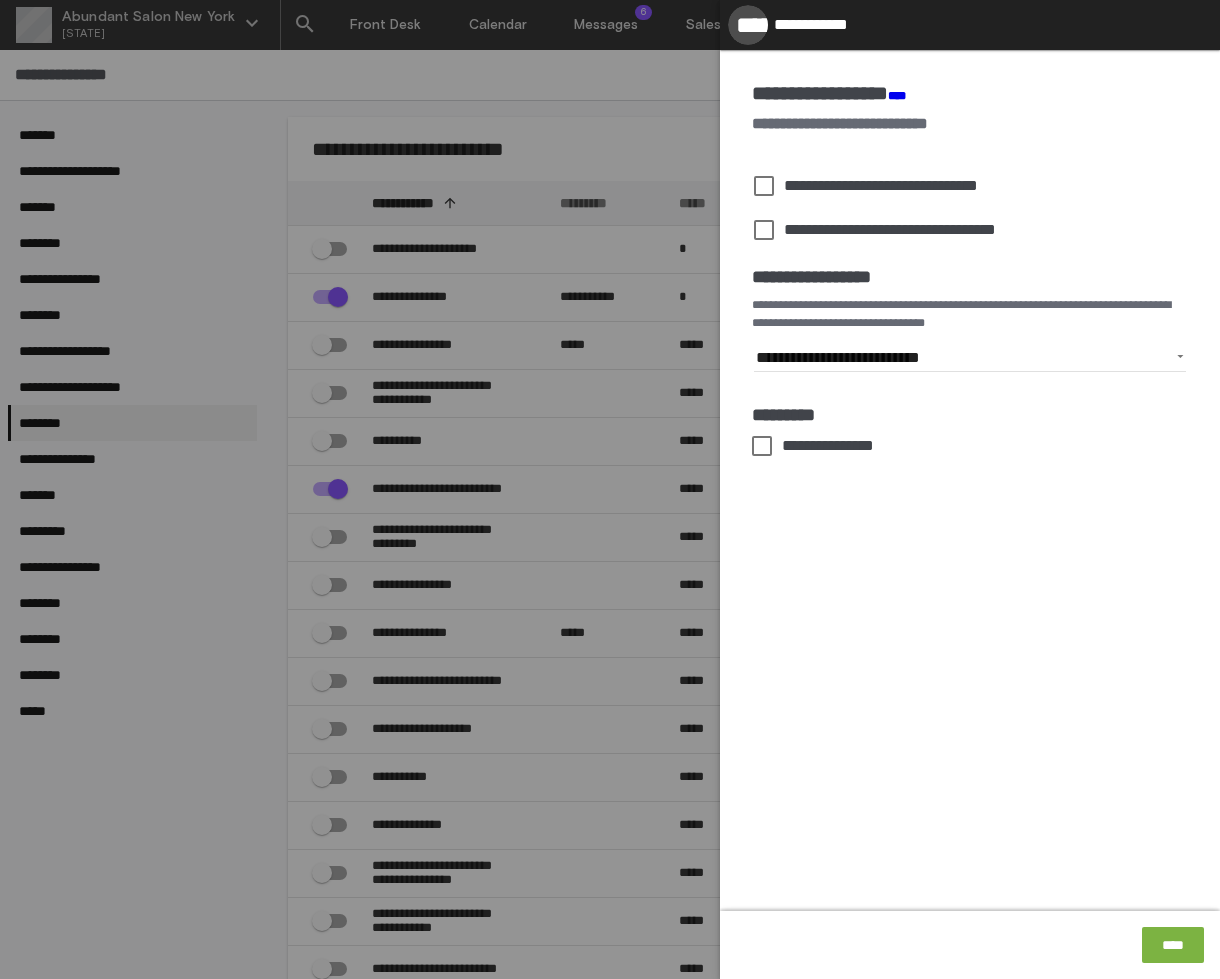 click on "*****" at bounding box center [748, 25] 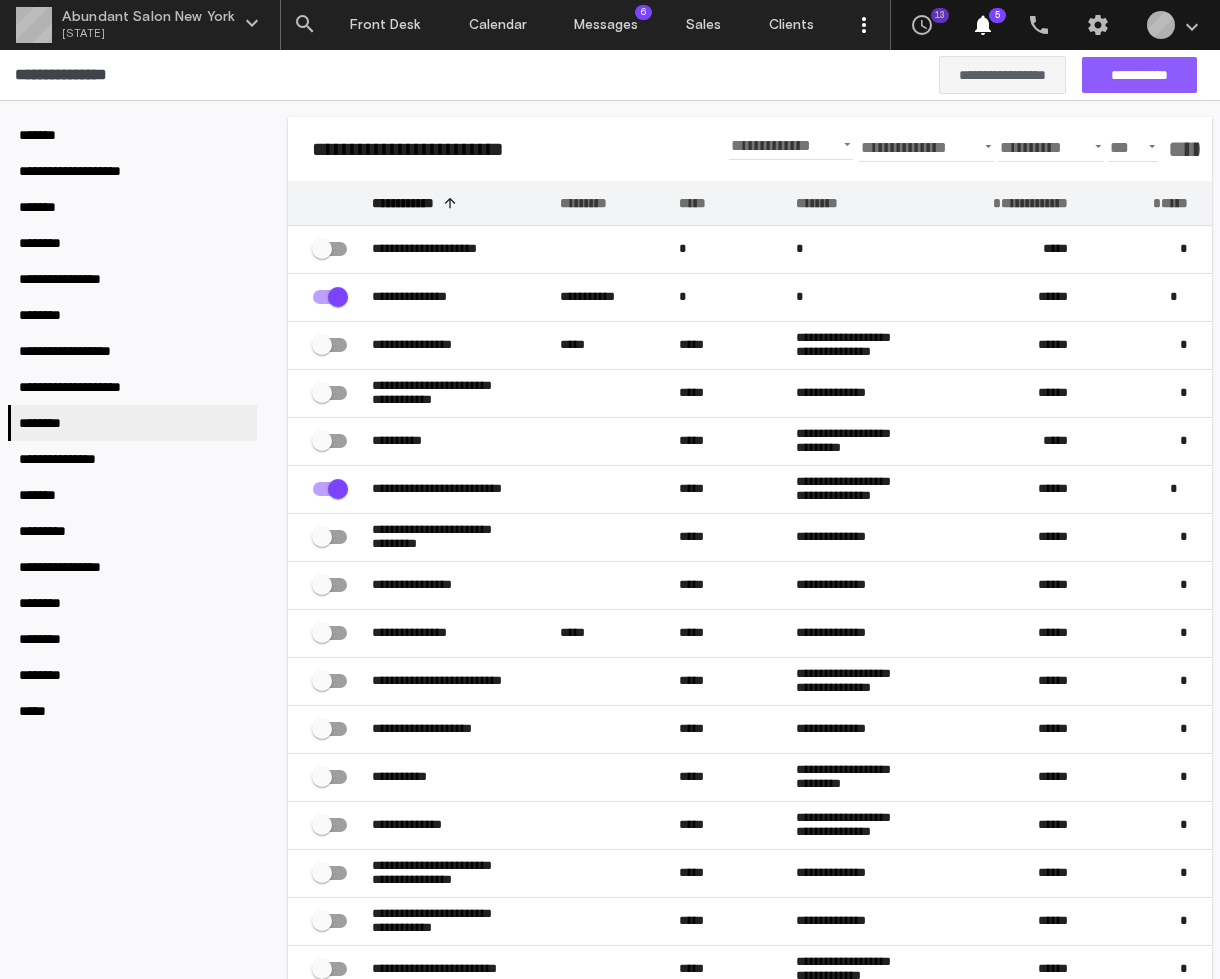 click on "**********" at bounding box center (1139, 75) 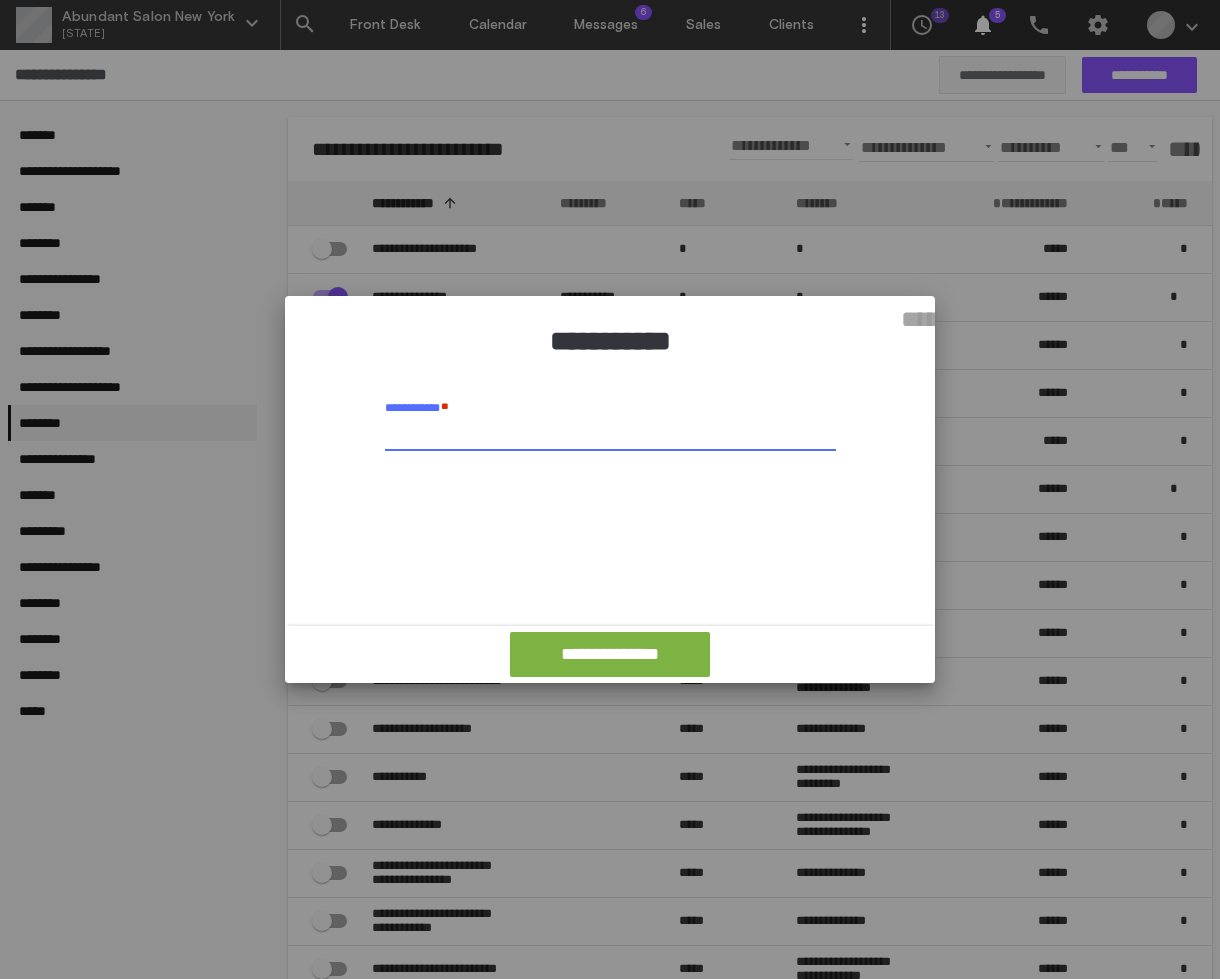 click on "**********" at bounding box center (610, 436) 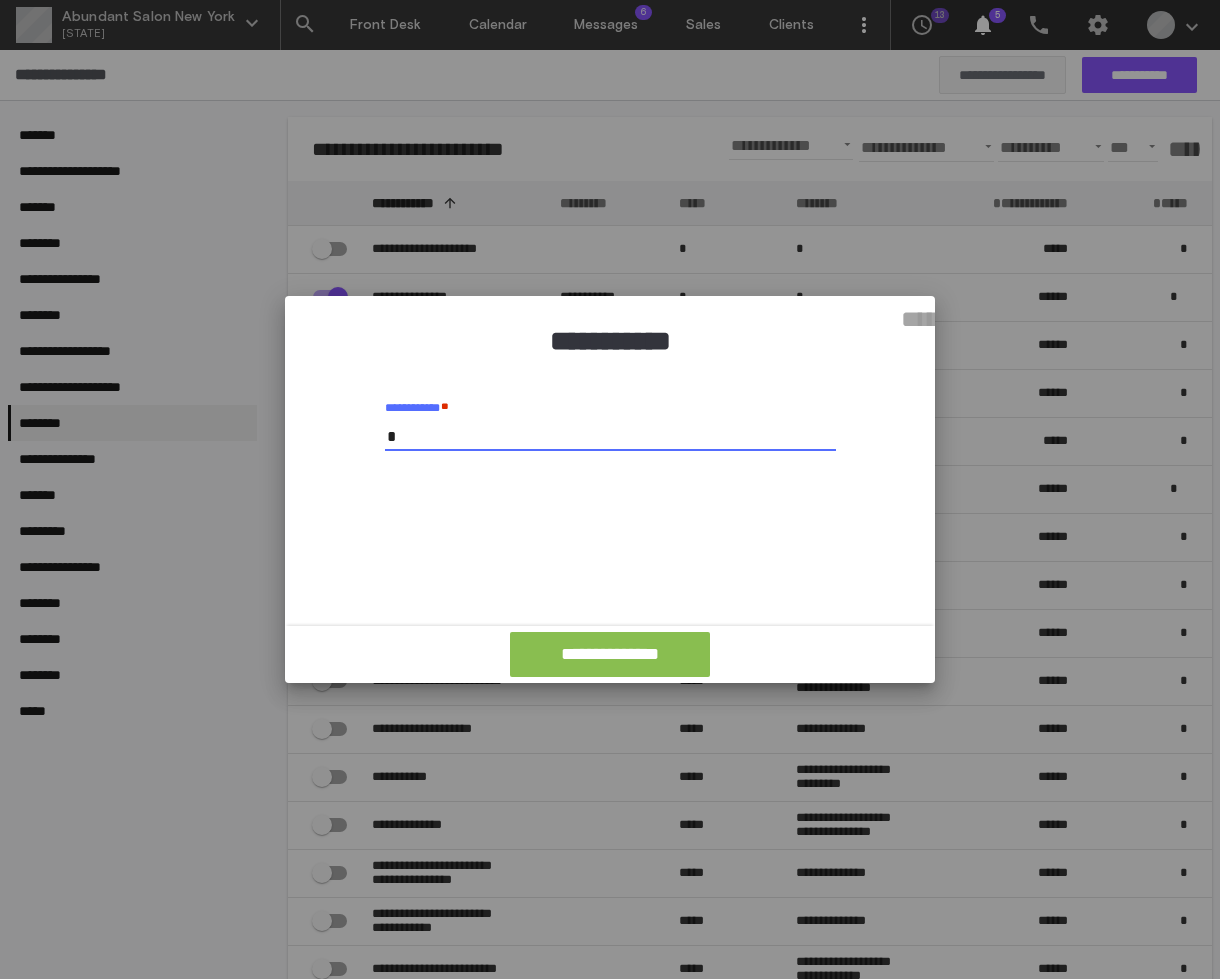 type on "*" 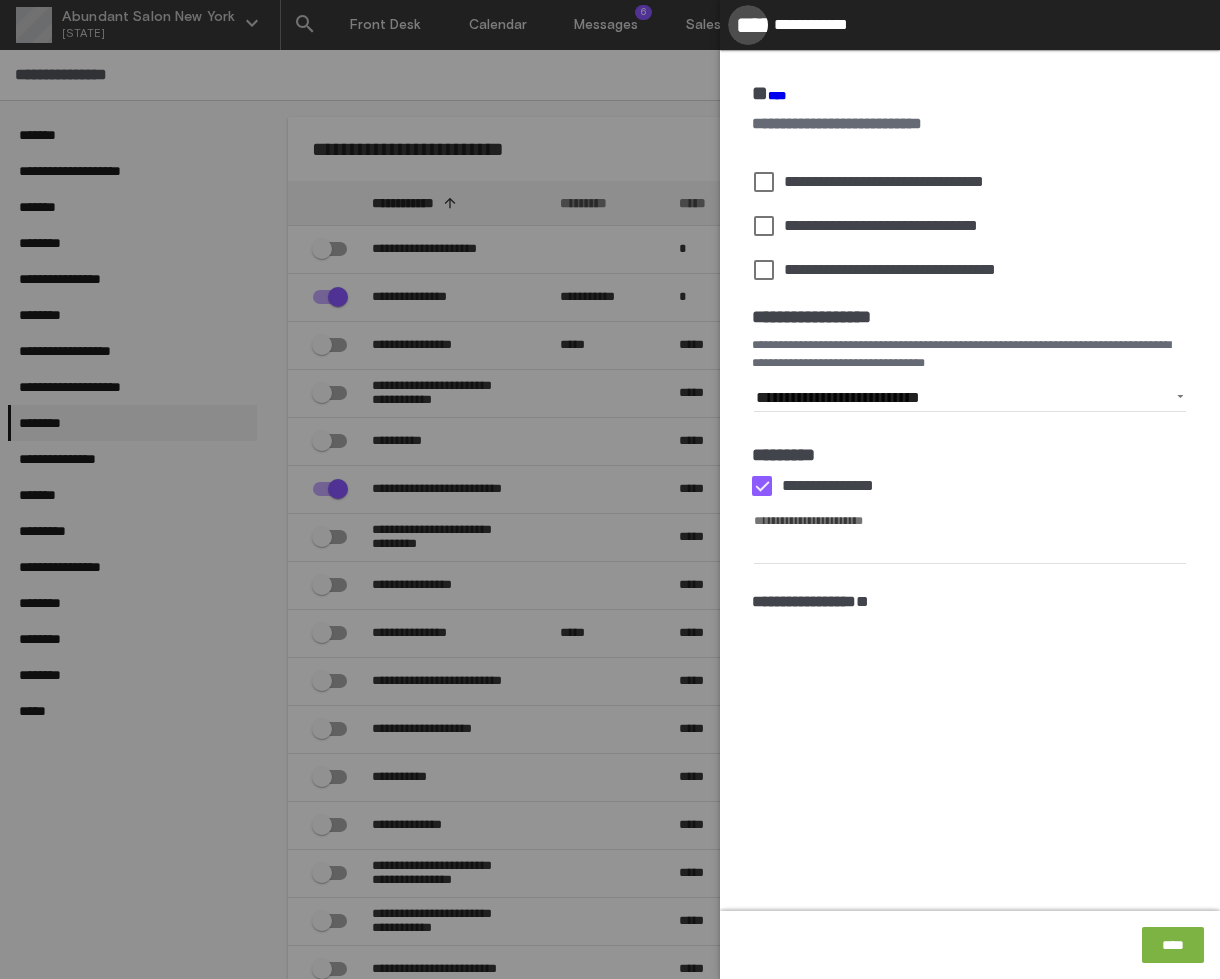 click on "*****" at bounding box center [748, 25] 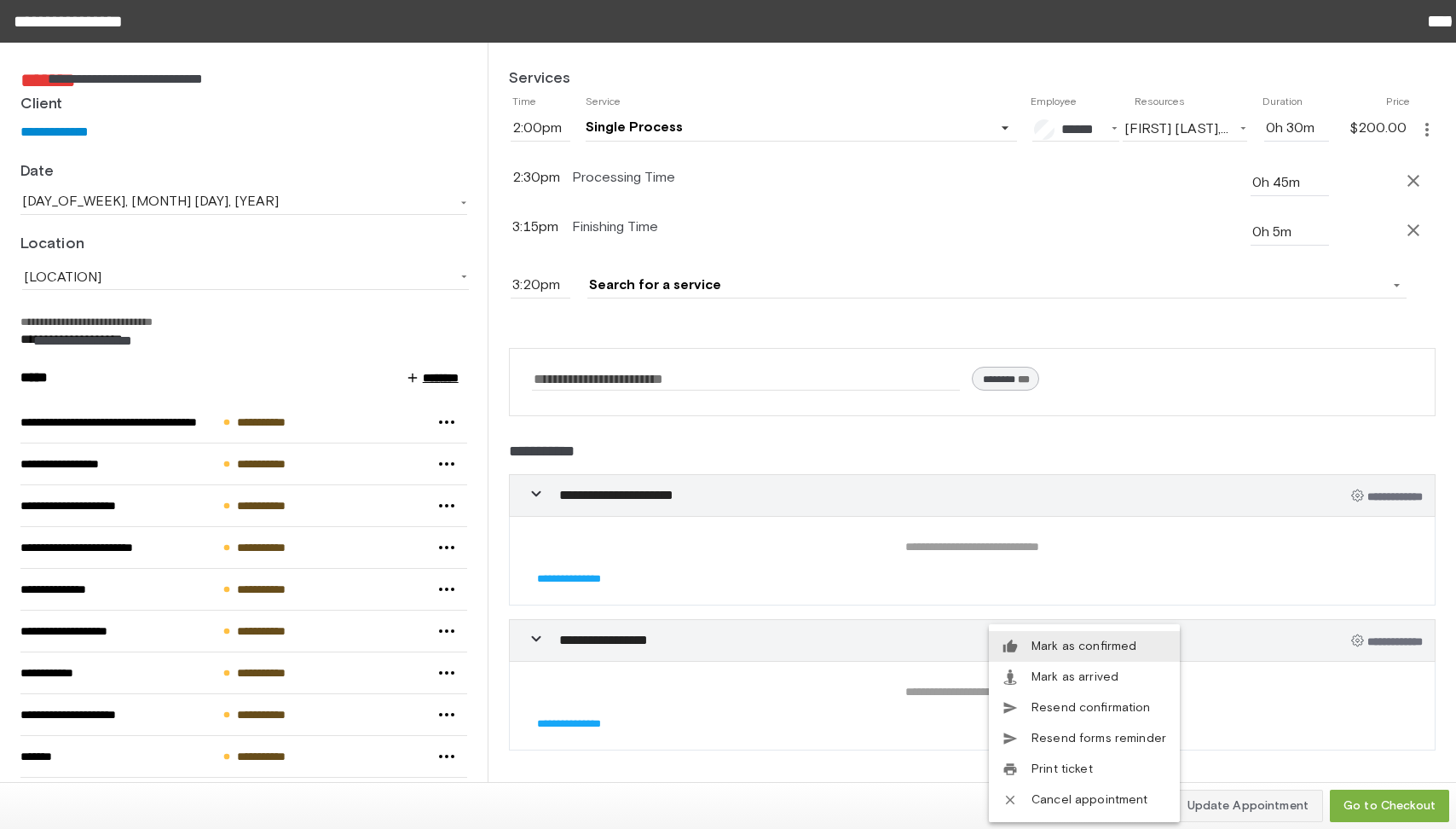 click at bounding box center [728, 414] 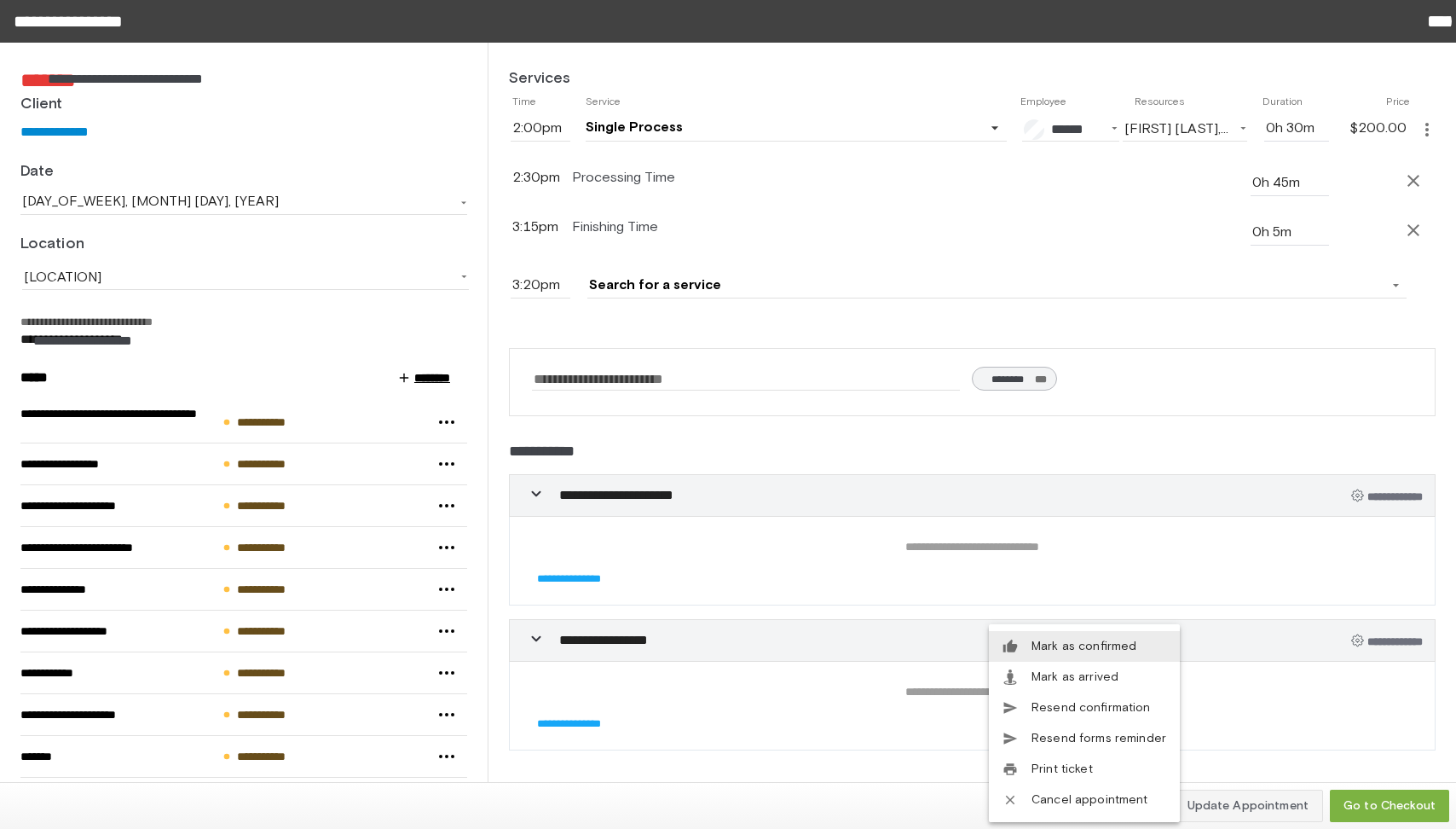 scroll, scrollTop: 0, scrollLeft: 0, axis: both 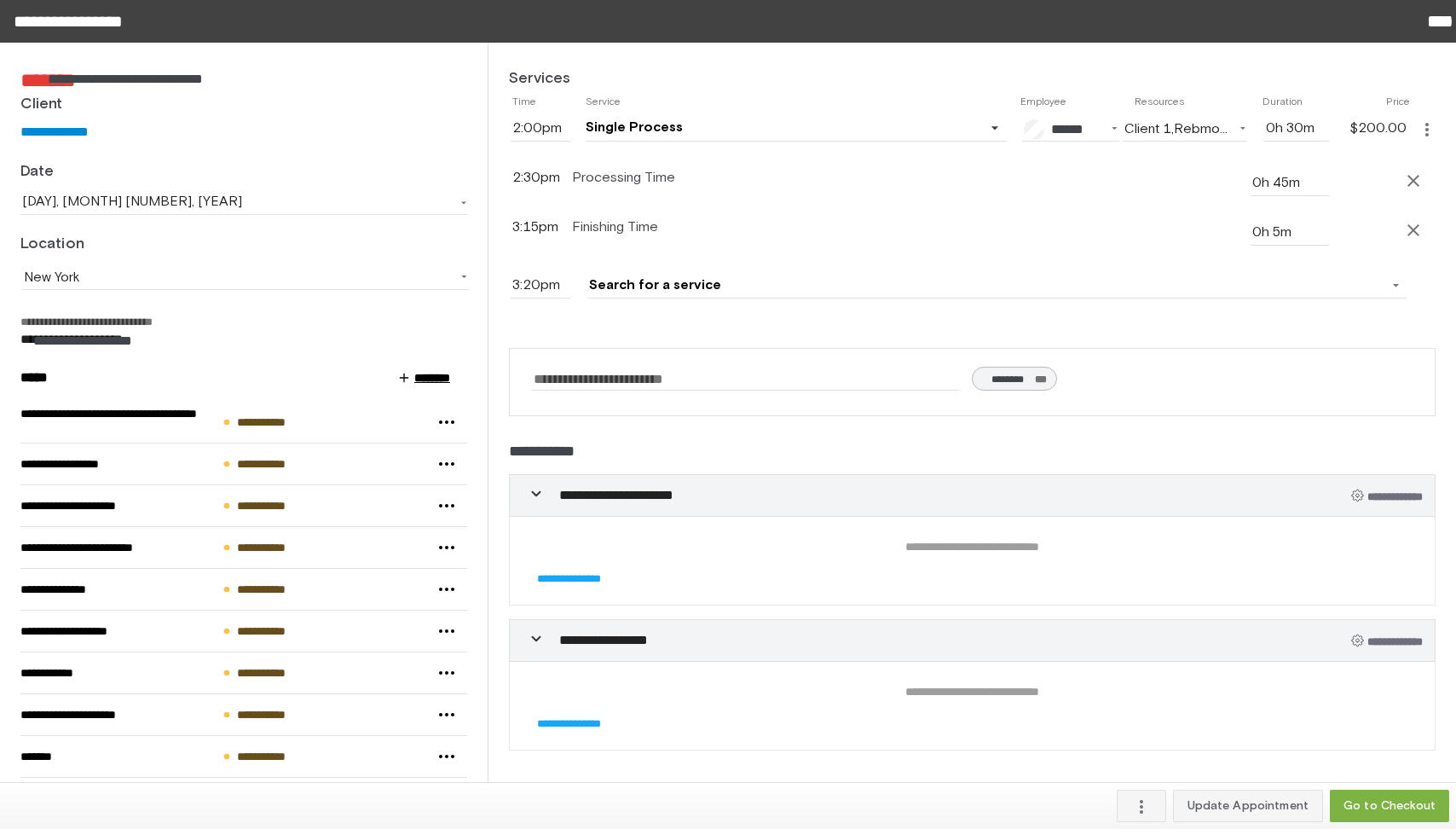 click on "*****" at bounding box center (1436, 20) 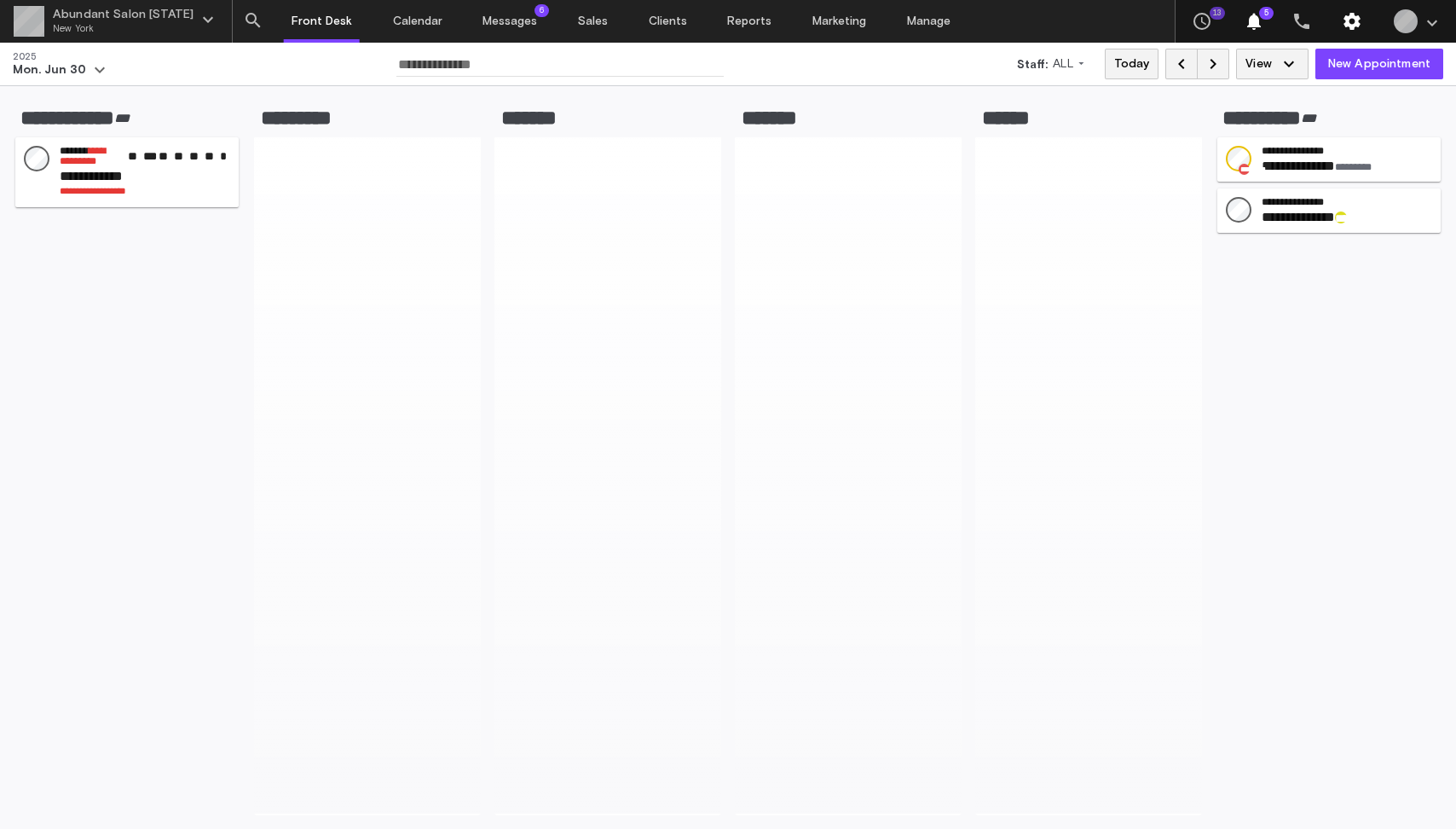 click on "settings" at bounding box center [1352, 21] 